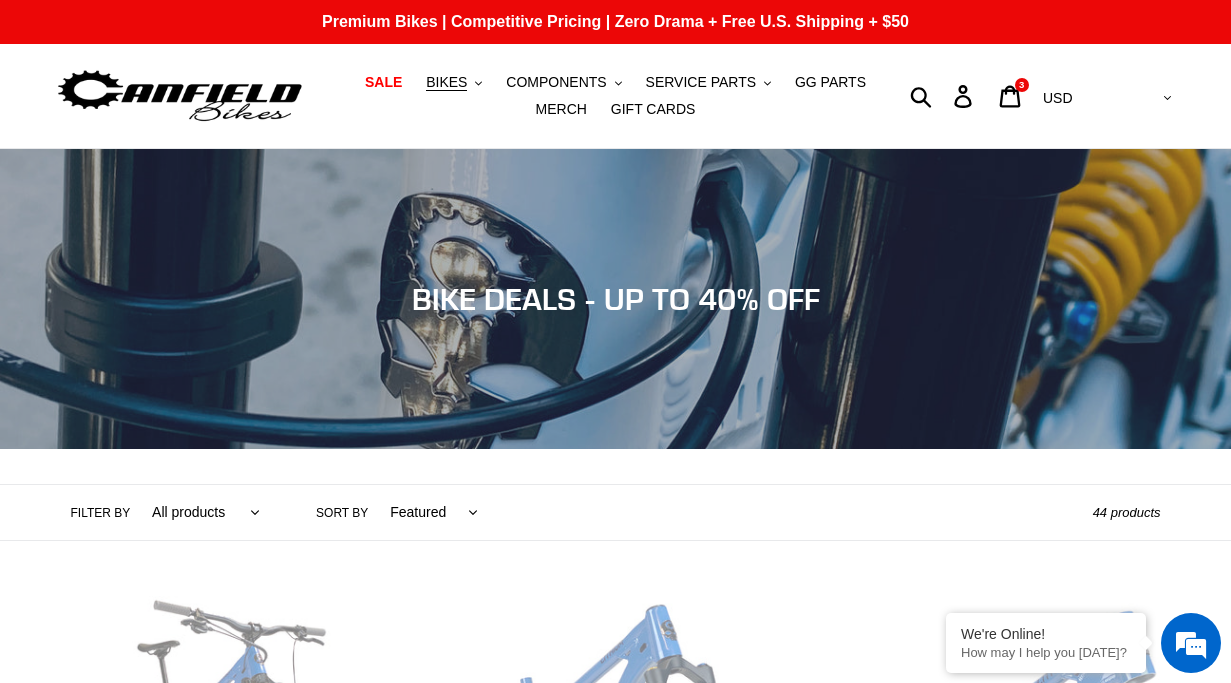 scroll, scrollTop: 429, scrollLeft: 0, axis: vertical 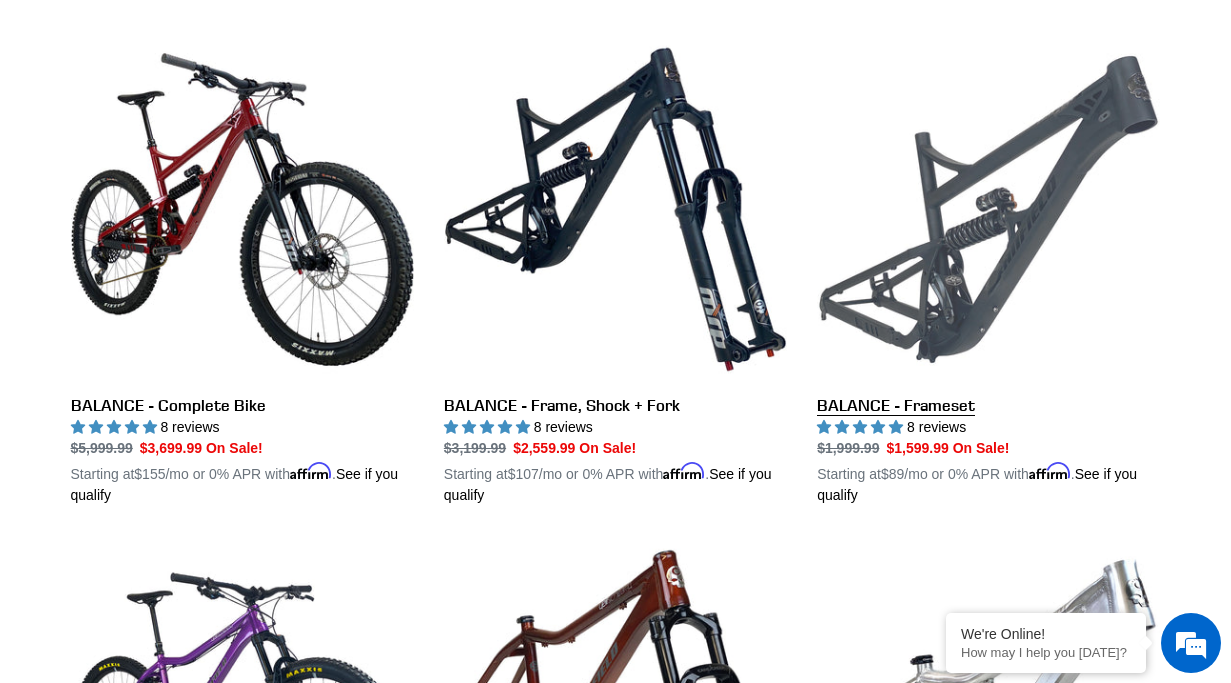 click on "BALANCE - Frameset" at bounding box center (988, 272) 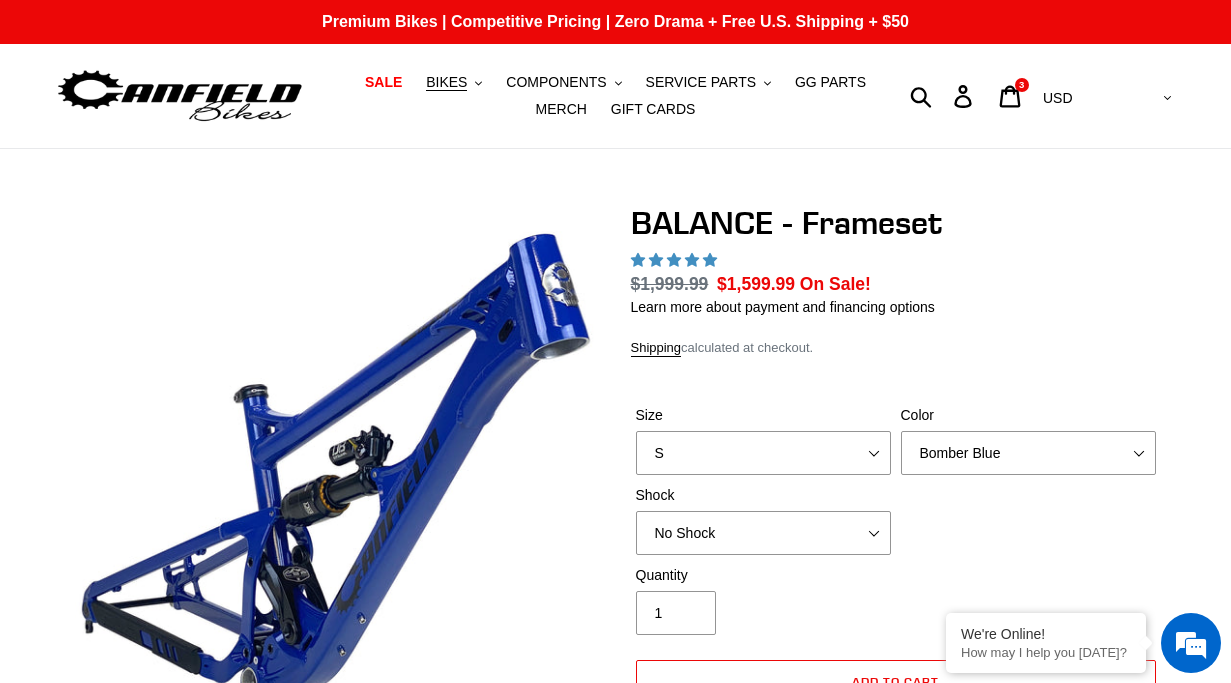 scroll, scrollTop: 186, scrollLeft: 0, axis: vertical 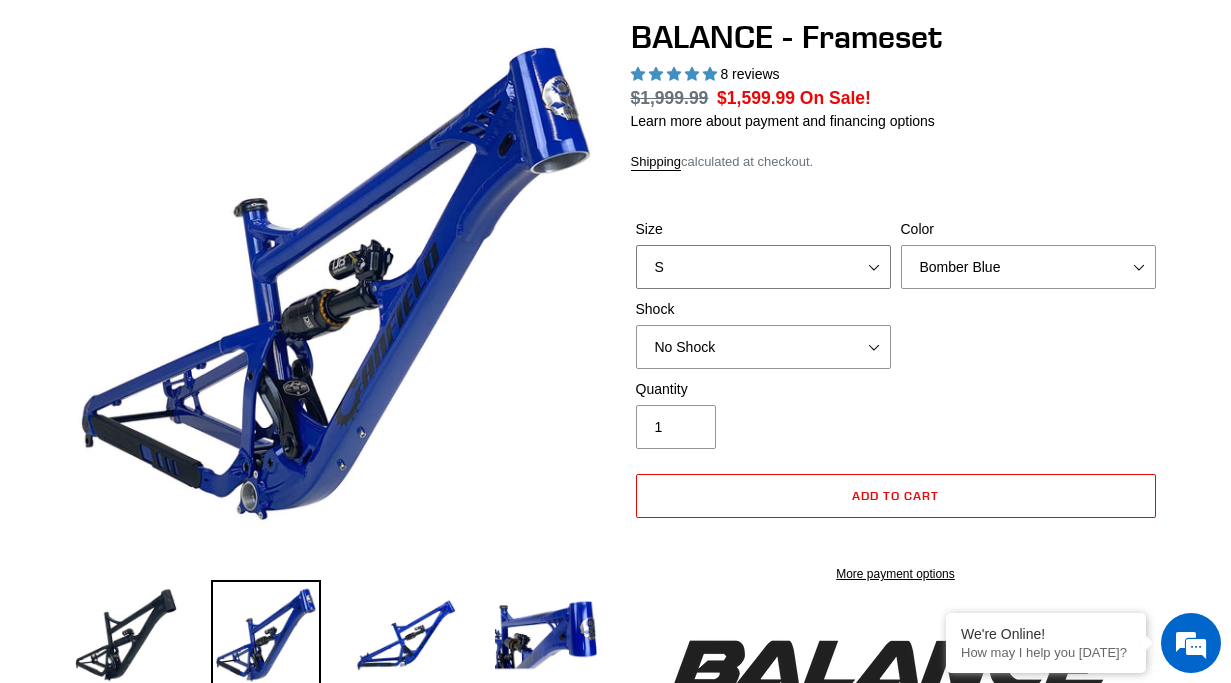 click on "S
M
L
XL" at bounding box center (763, 267) 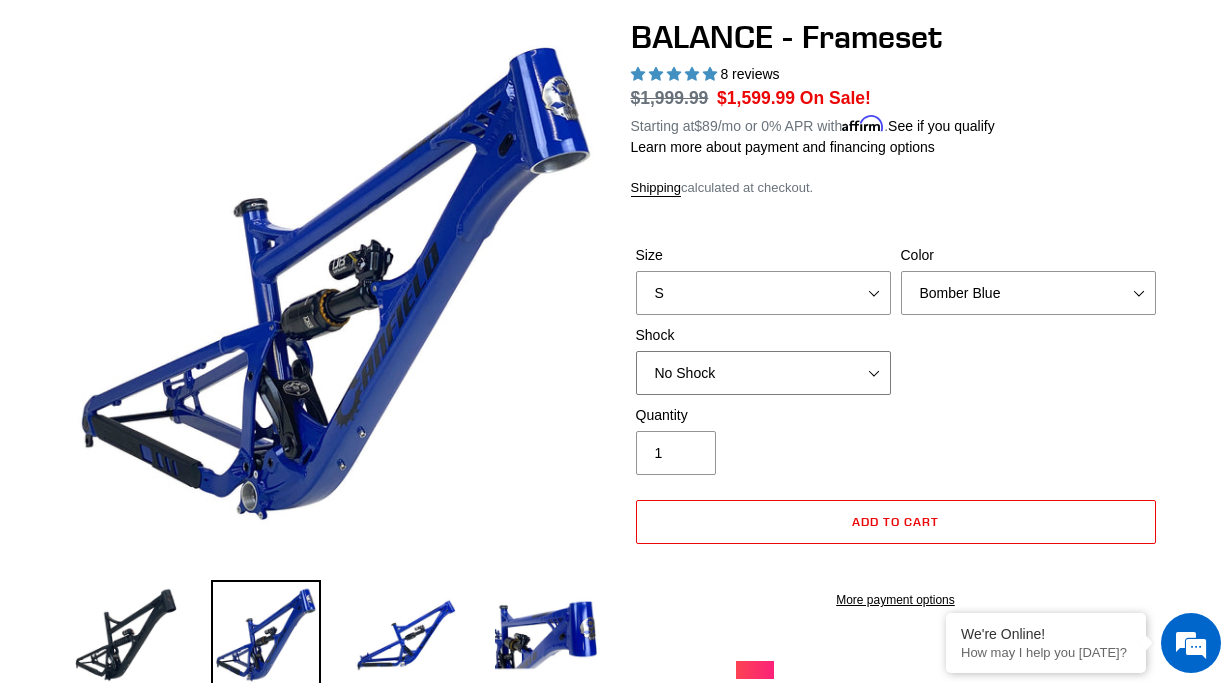 click on "No Shock
Cane Creek Kitsuma Air
Öhlins TTX2 Air
EXT Storia V3-S" at bounding box center [763, 373] 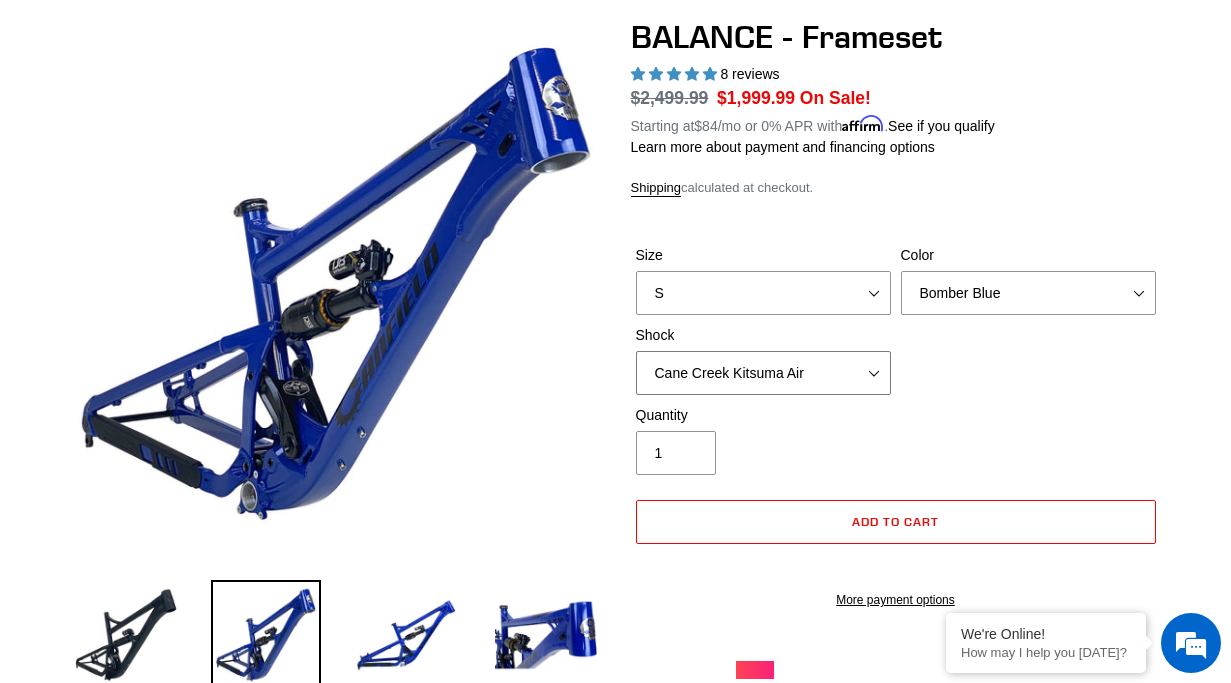 click on "No Shock
Cane Creek Kitsuma Air
Öhlins TTX2 Air
EXT Storia V3-S" at bounding box center [763, 373] 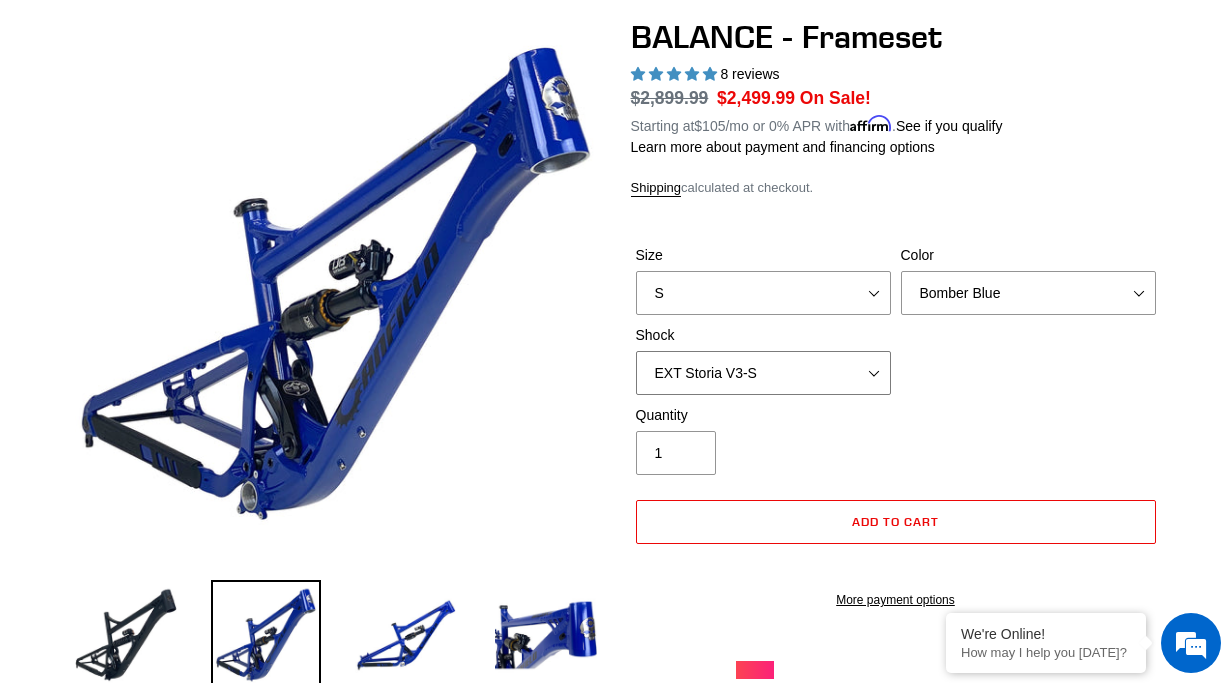 scroll, scrollTop: 189, scrollLeft: 0, axis: vertical 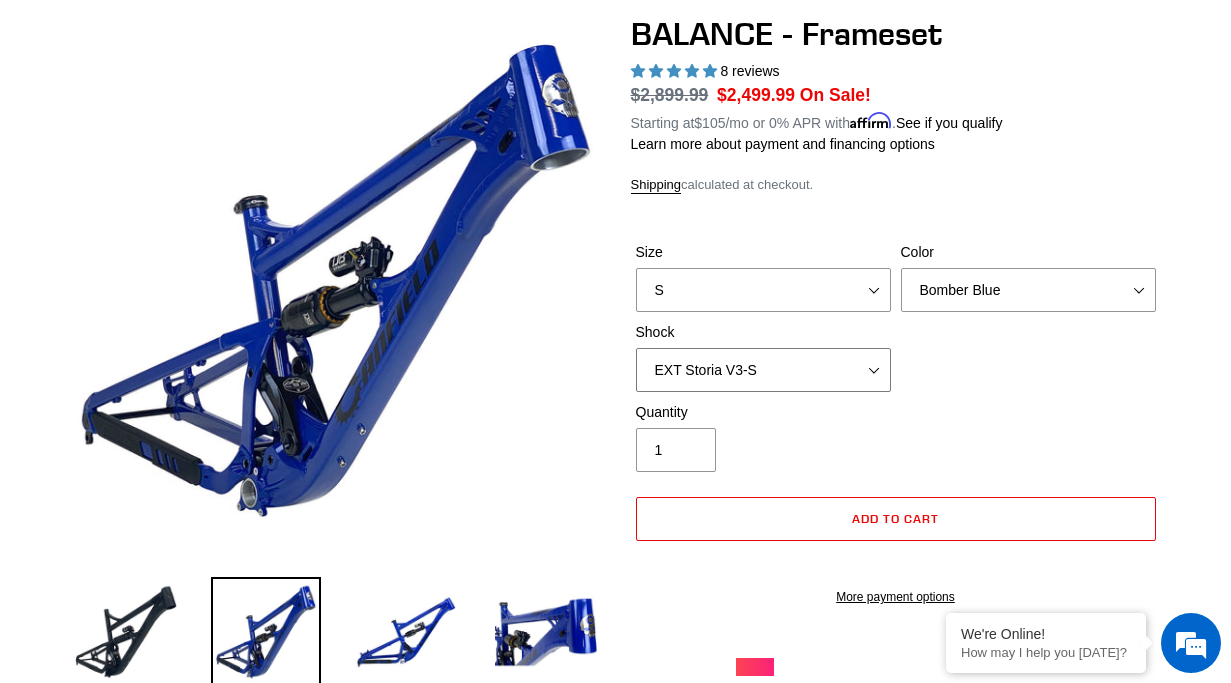 click on "No Shock
Cane Creek Kitsuma Air
Öhlins TTX2 Air
EXT Storia V3-S" at bounding box center [763, 370] 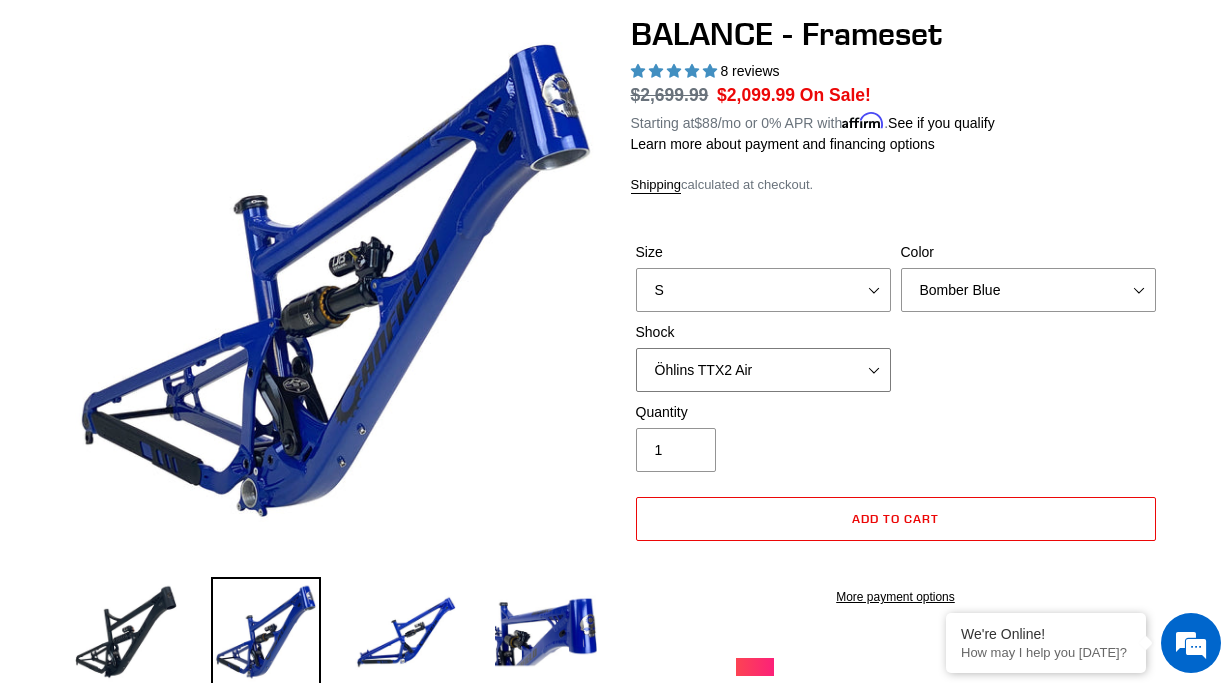 click on "No Shock
Cane Creek Kitsuma Air
Öhlins TTX2 Air
EXT Storia V3-S" at bounding box center (763, 370) 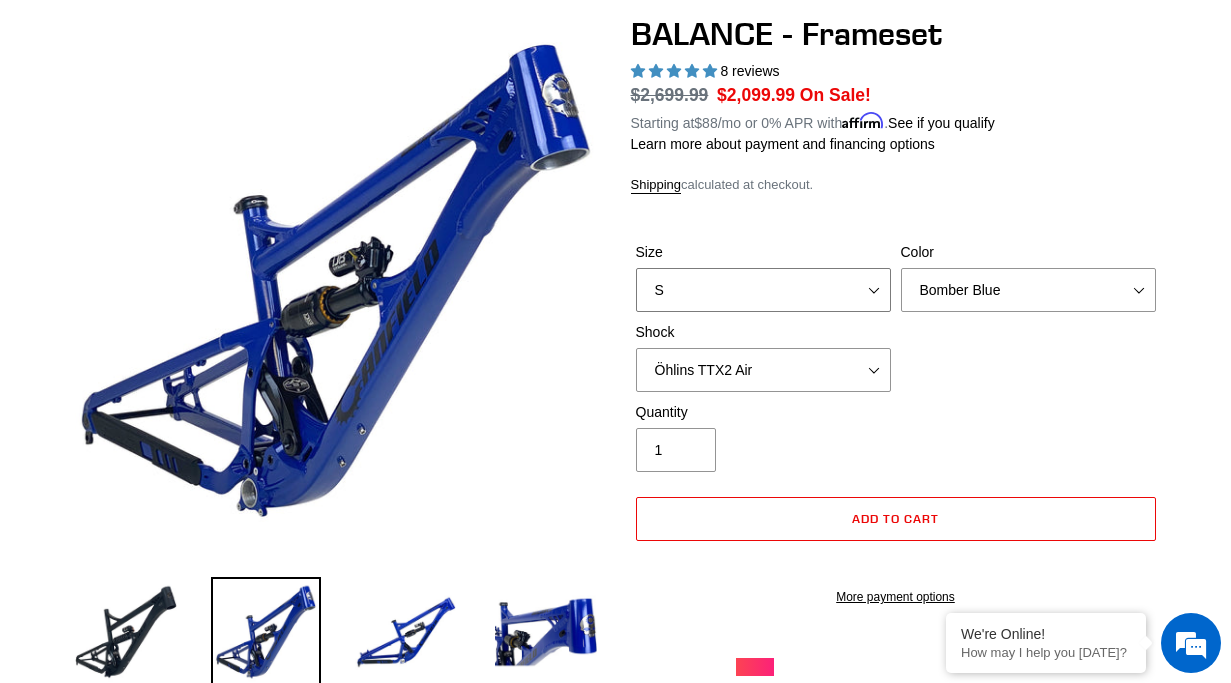 click on "S
M
L
XL" at bounding box center (763, 290) 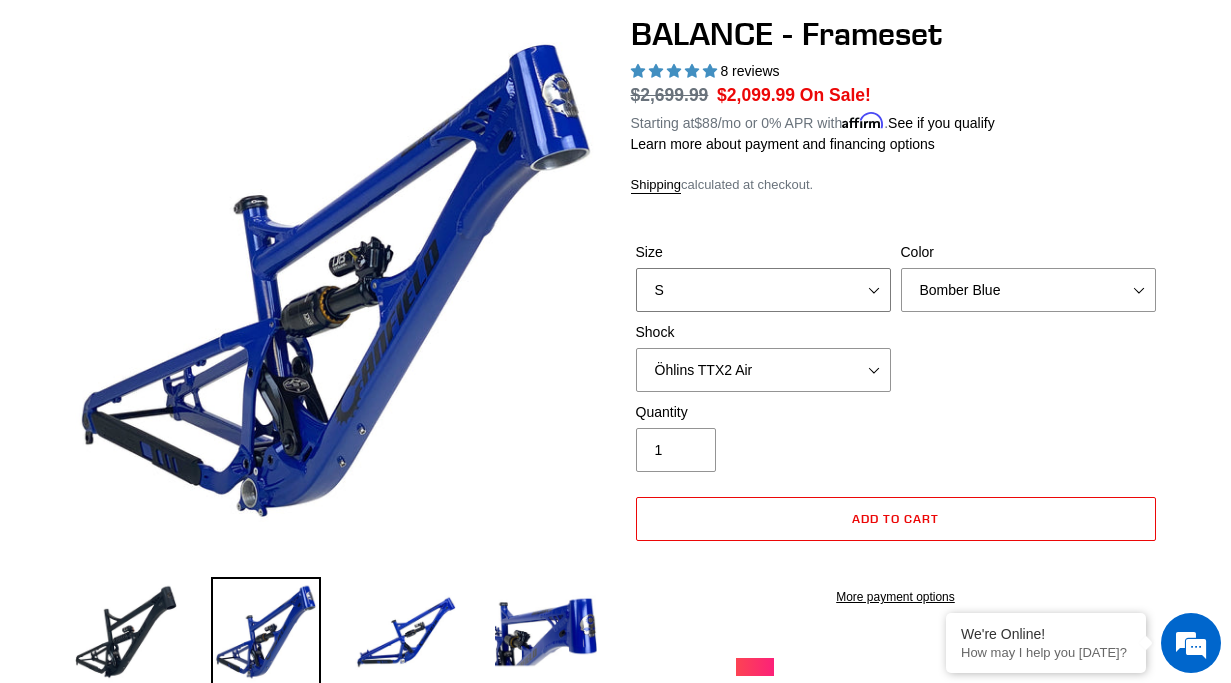 select on "L" 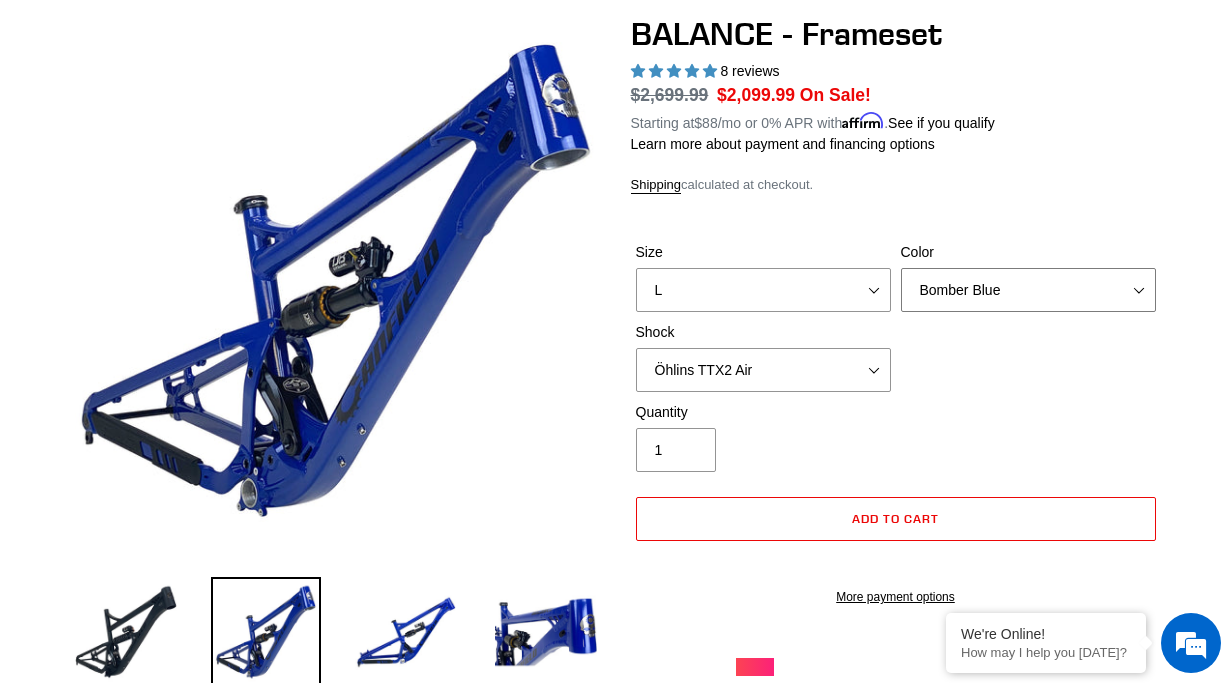 click on "Bomber Blue
Goat's Blood
Stealth Black" at bounding box center [1028, 290] 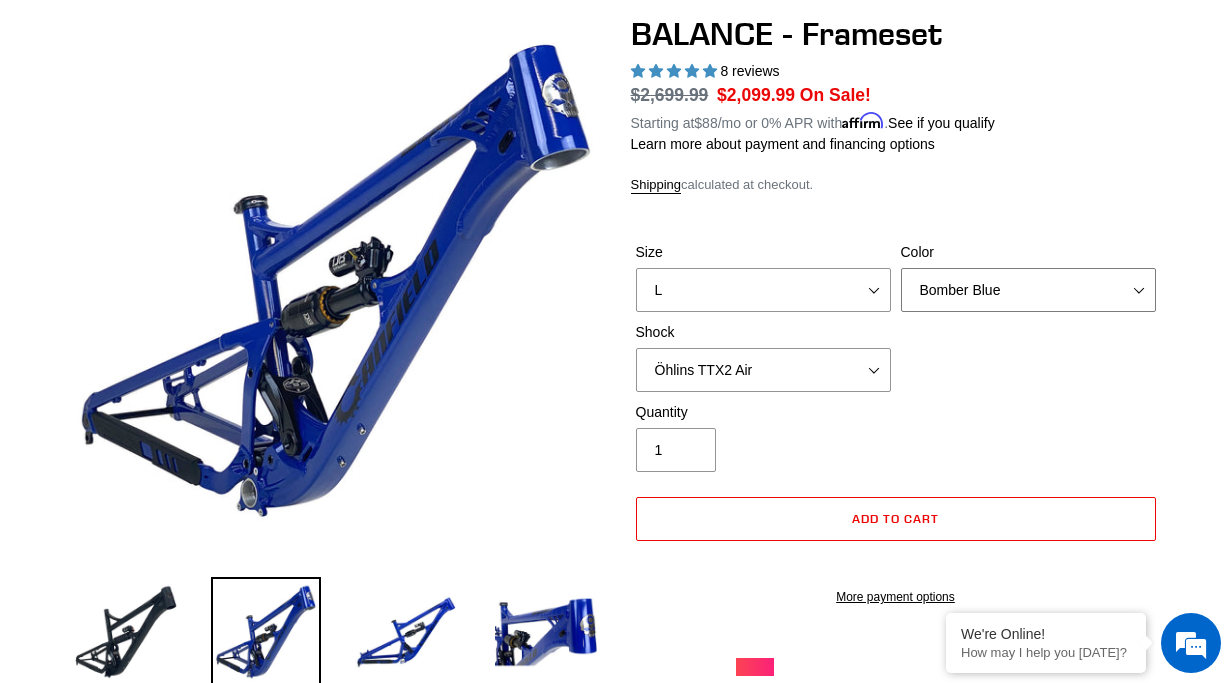 select on "Stealth Black" 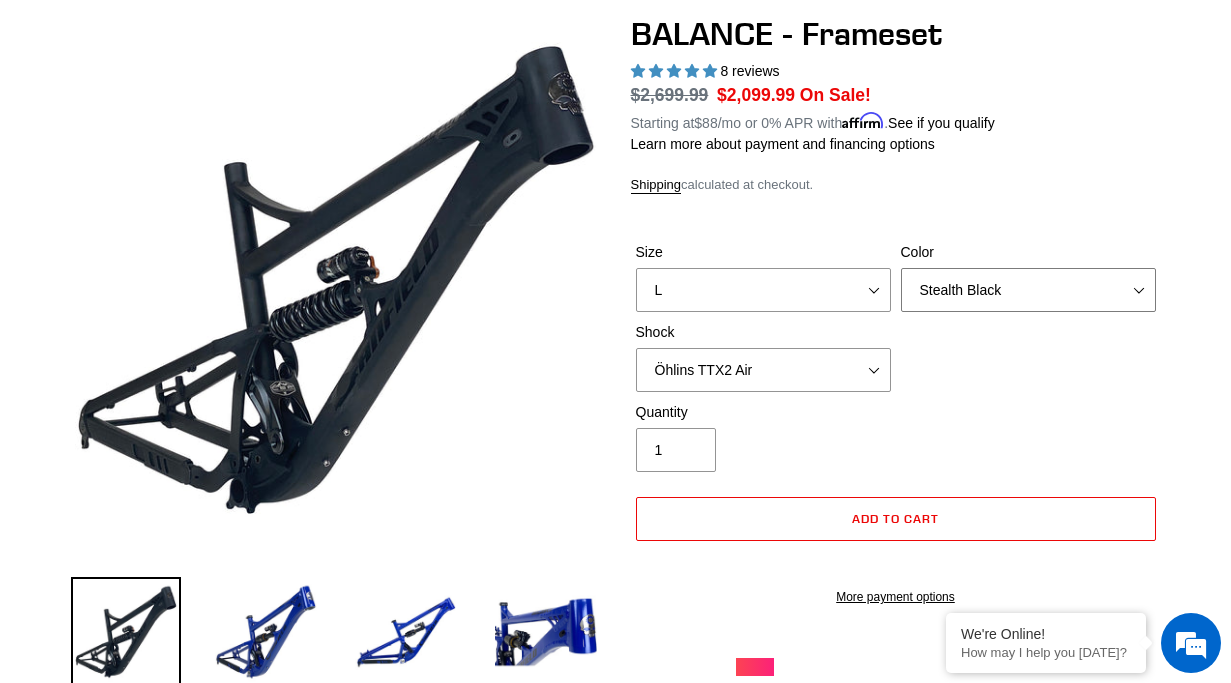scroll, scrollTop: 188, scrollLeft: 0, axis: vertical 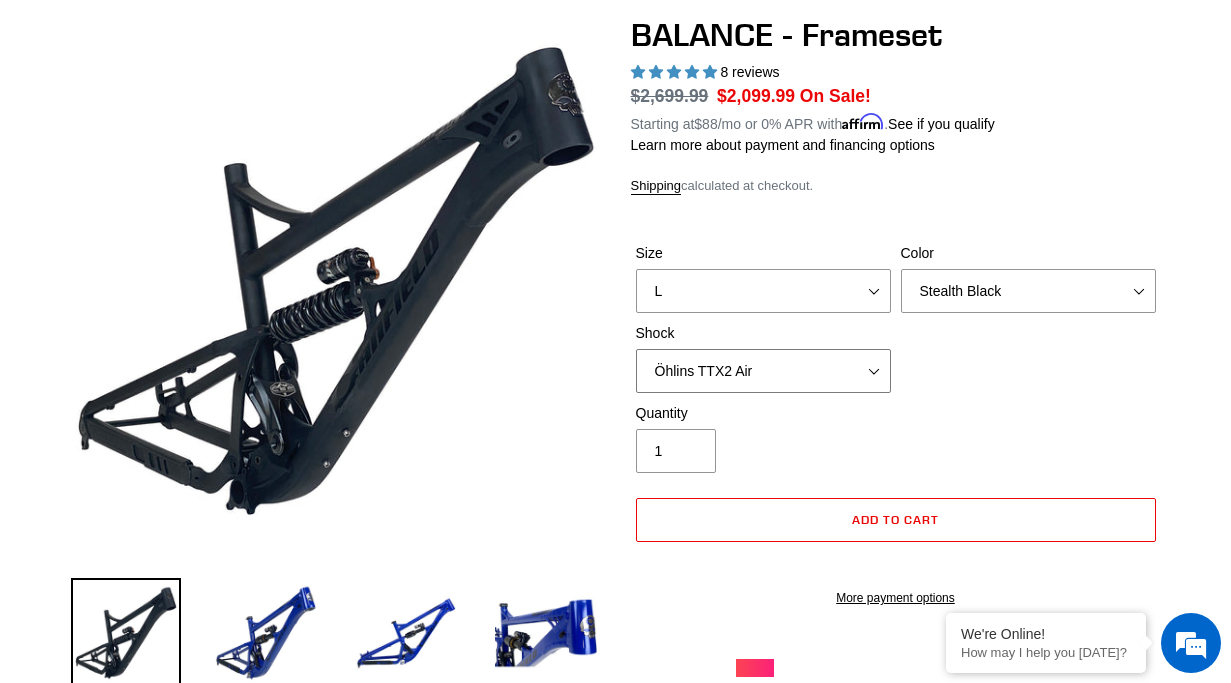 click on "No Shock
Cane Creek Kitsuma Air
Öhlins TTX2 Air
EXT Storia V3-S" at bounding box center [763, 371] 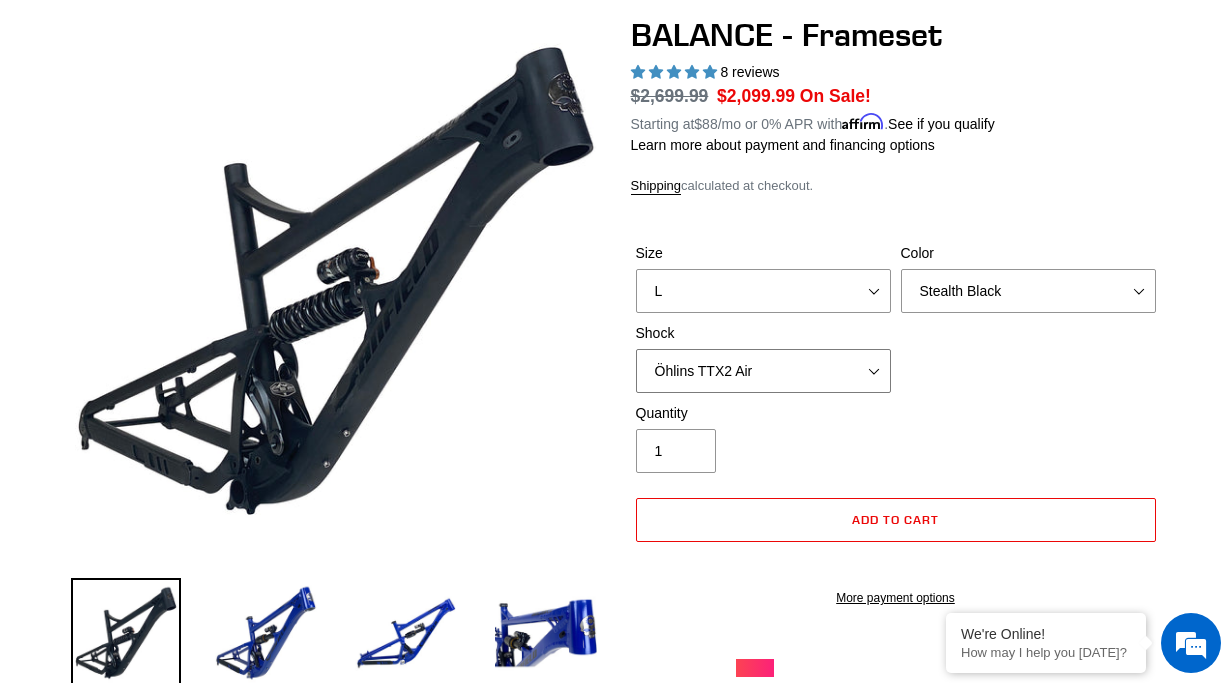 select on "No Shock" 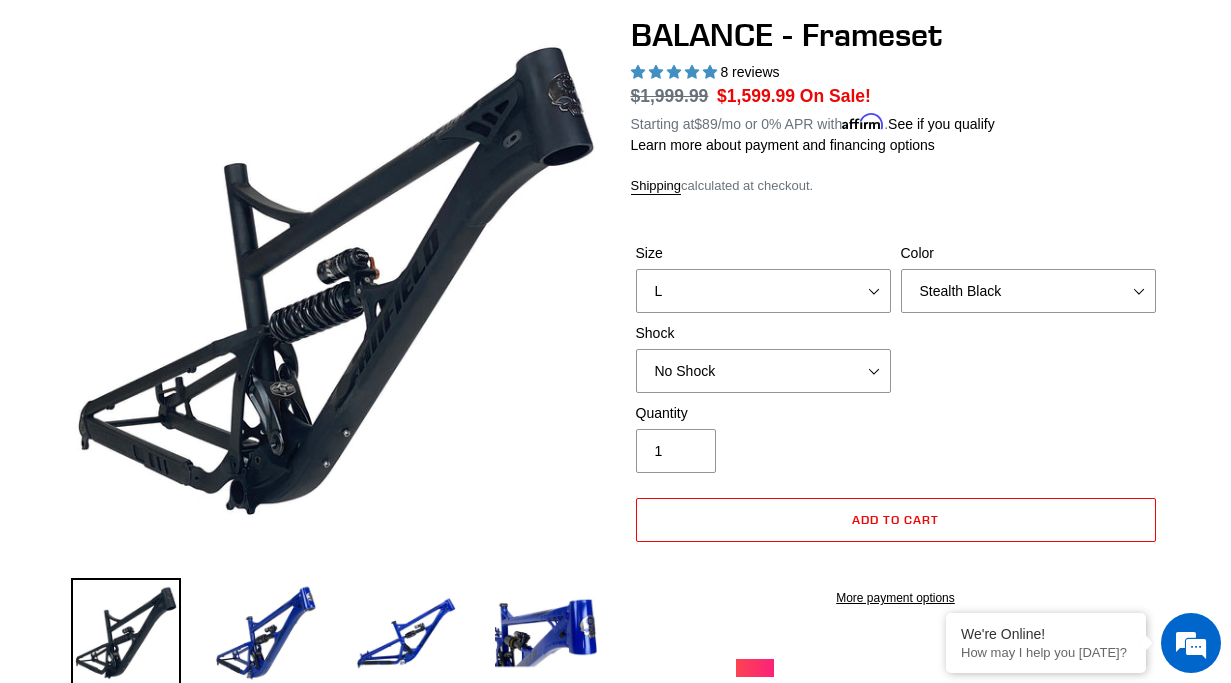 click at bounding box center (638, 562) 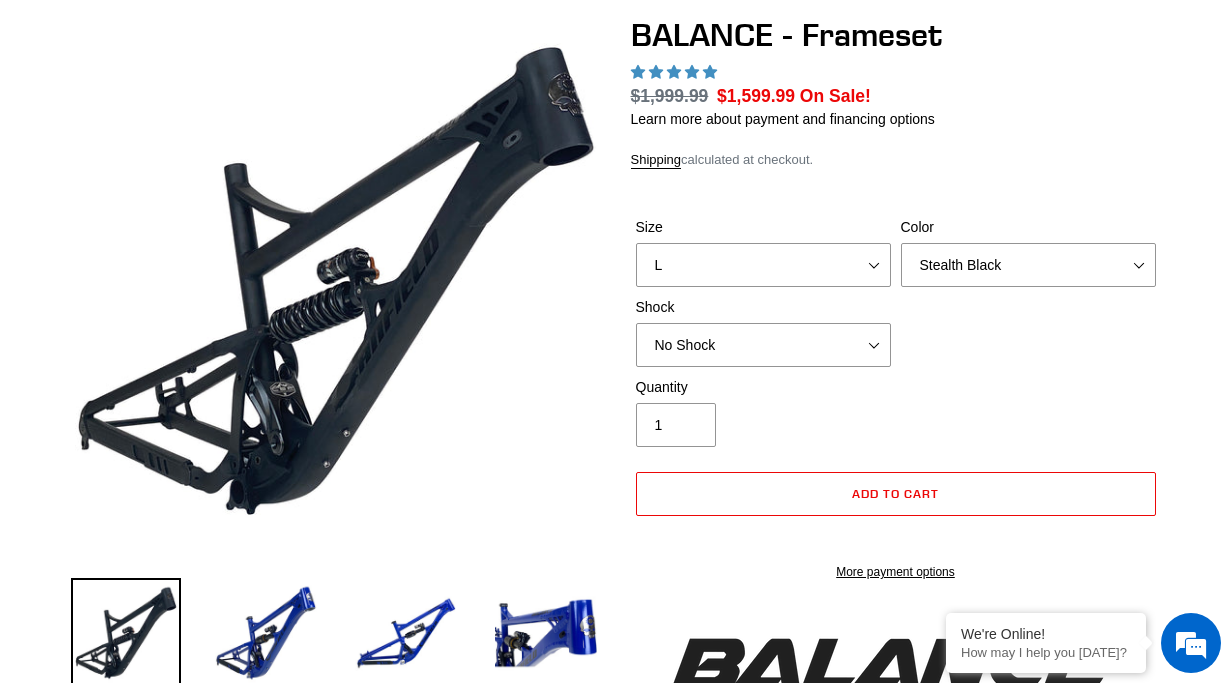 scroll, scrollTop: 188, scrollLeft: 0, axis: vertical 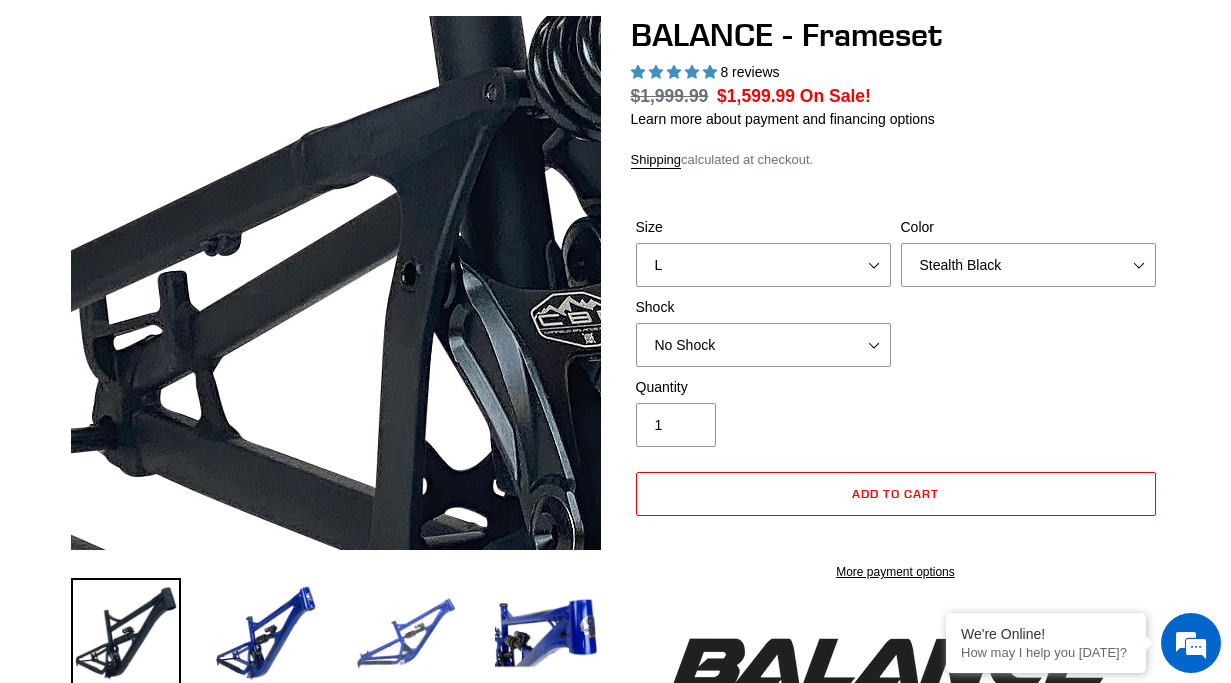 select on "highest-rating" 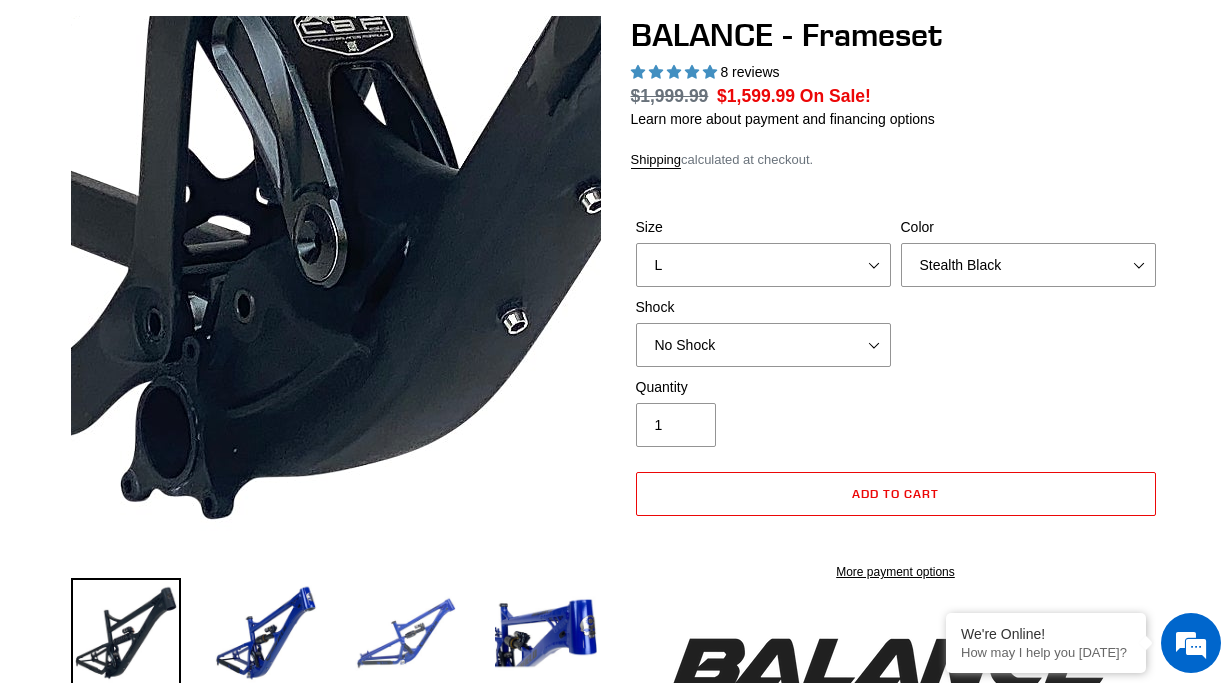 scroll, scrollTop: 0, scrollLeft: 0, axis: both 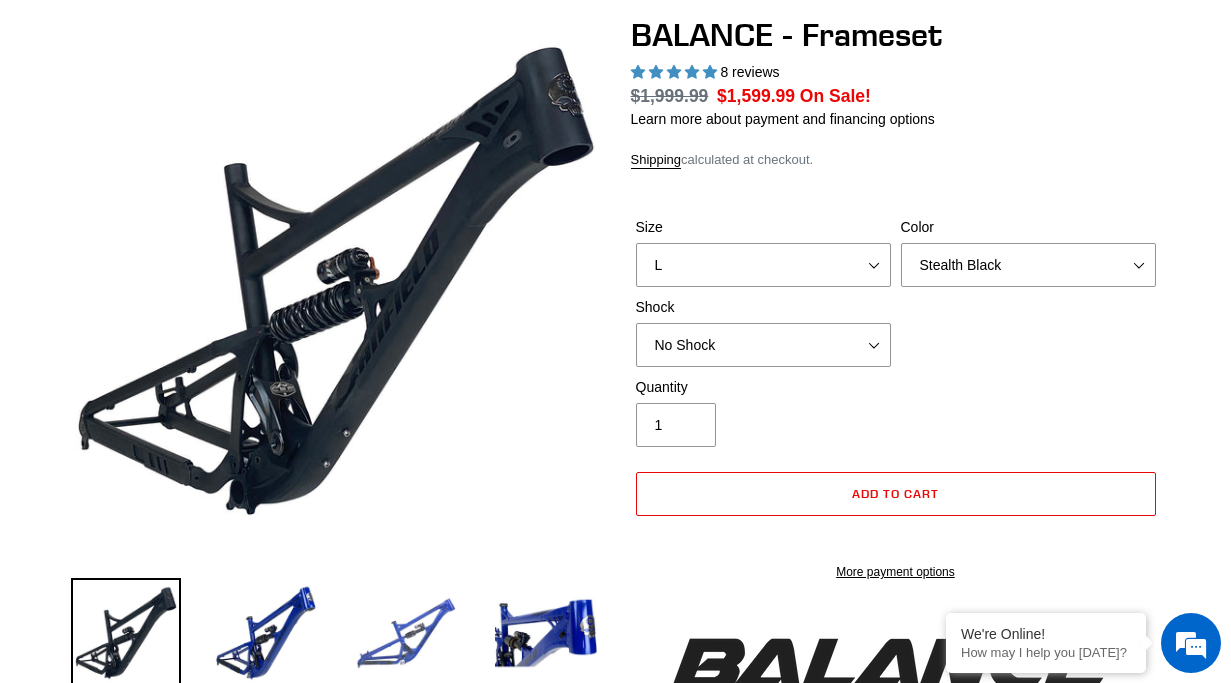 click at bounding box center (406, 633) 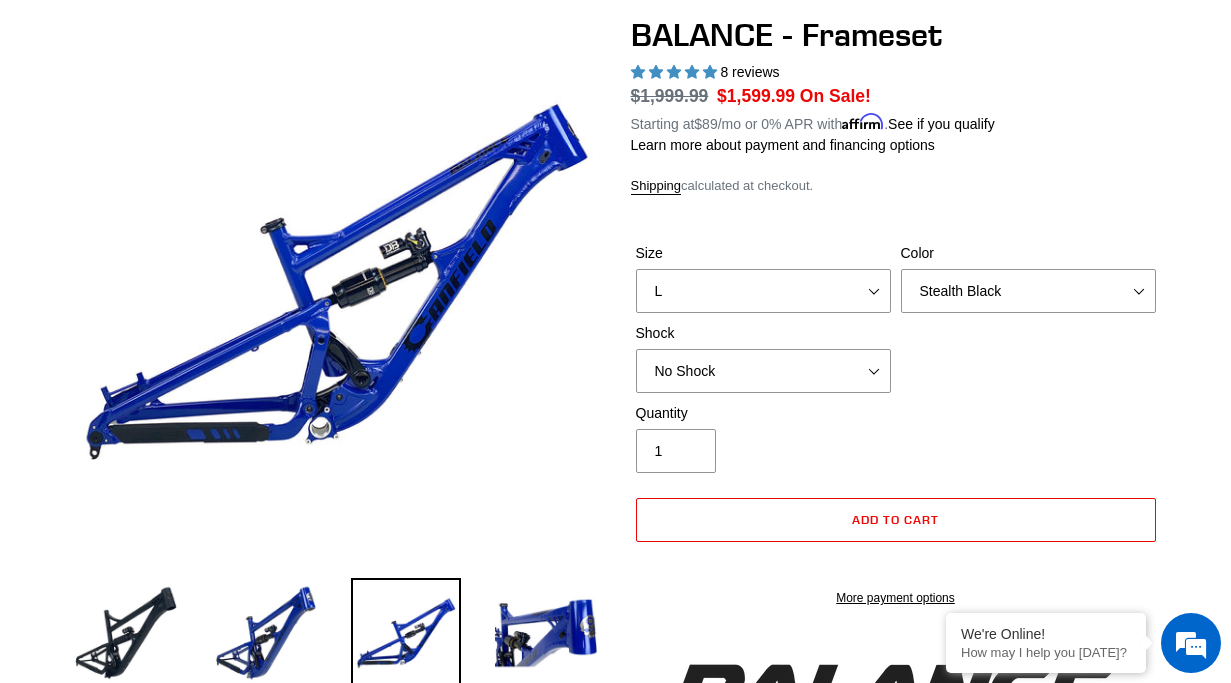 scroll, scrollTop: 0, scrollLeft: 0, axis: both 